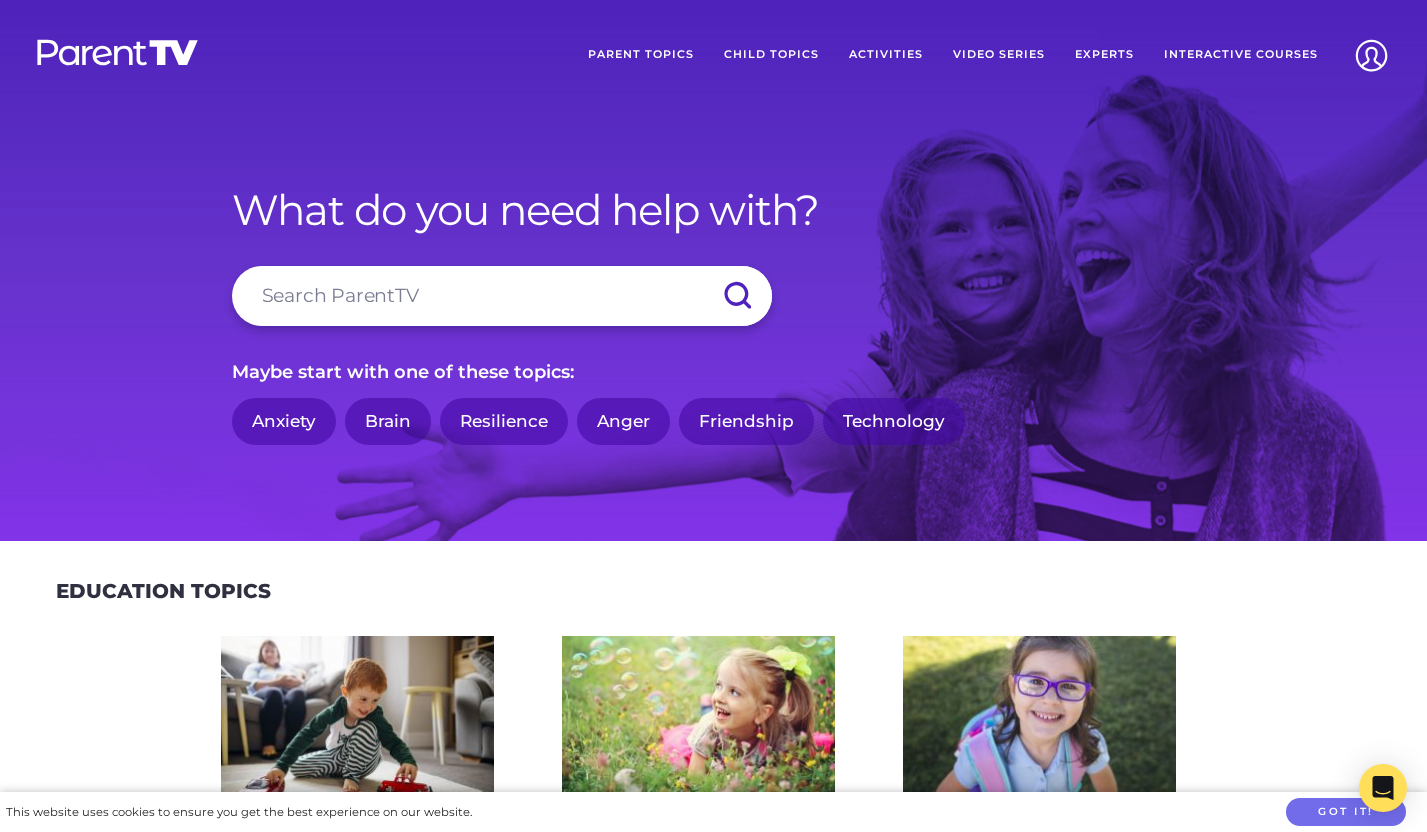 scroll, scrollTop: 0, scrollLeft: 0, axis: both 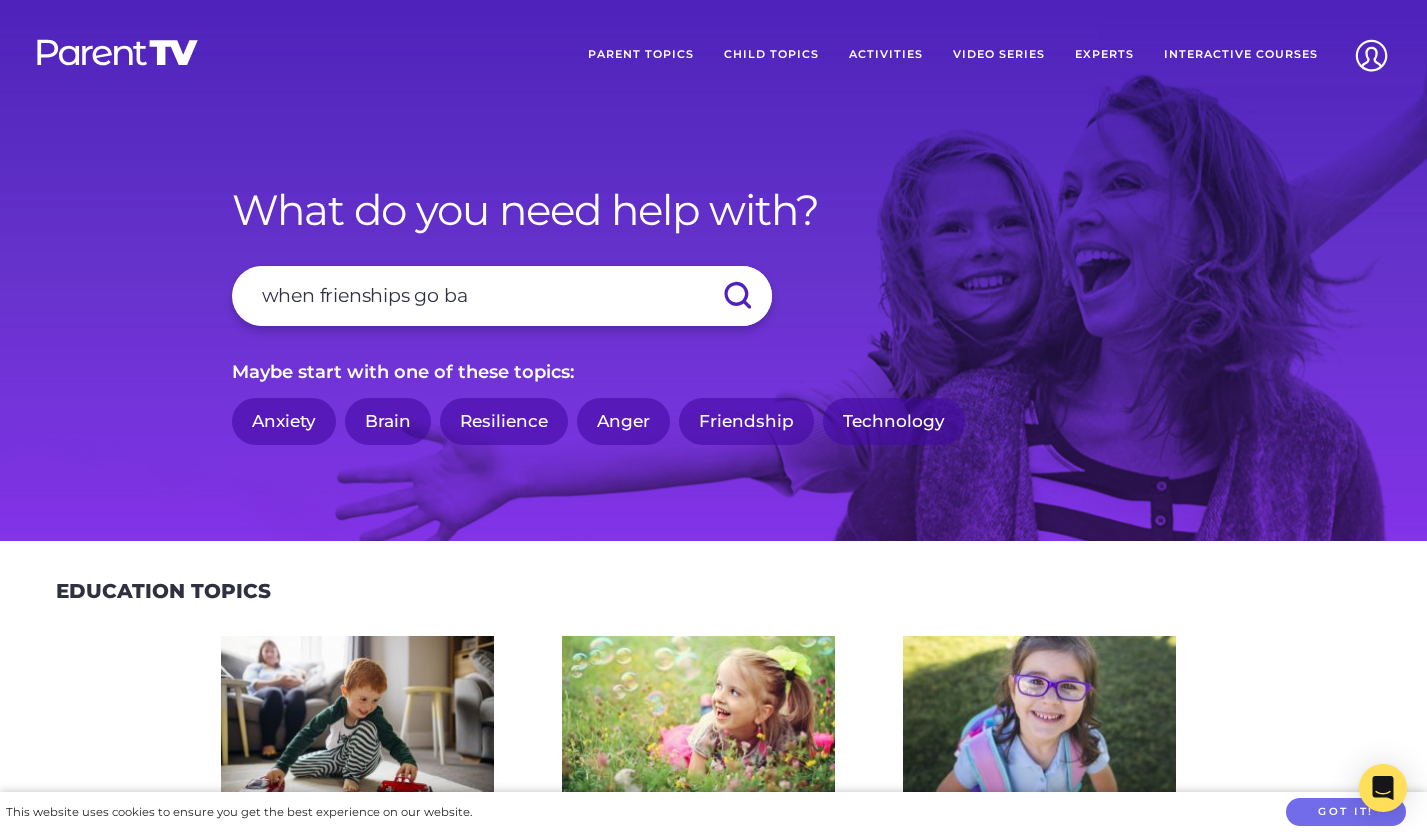 type on "when frienships go bad" 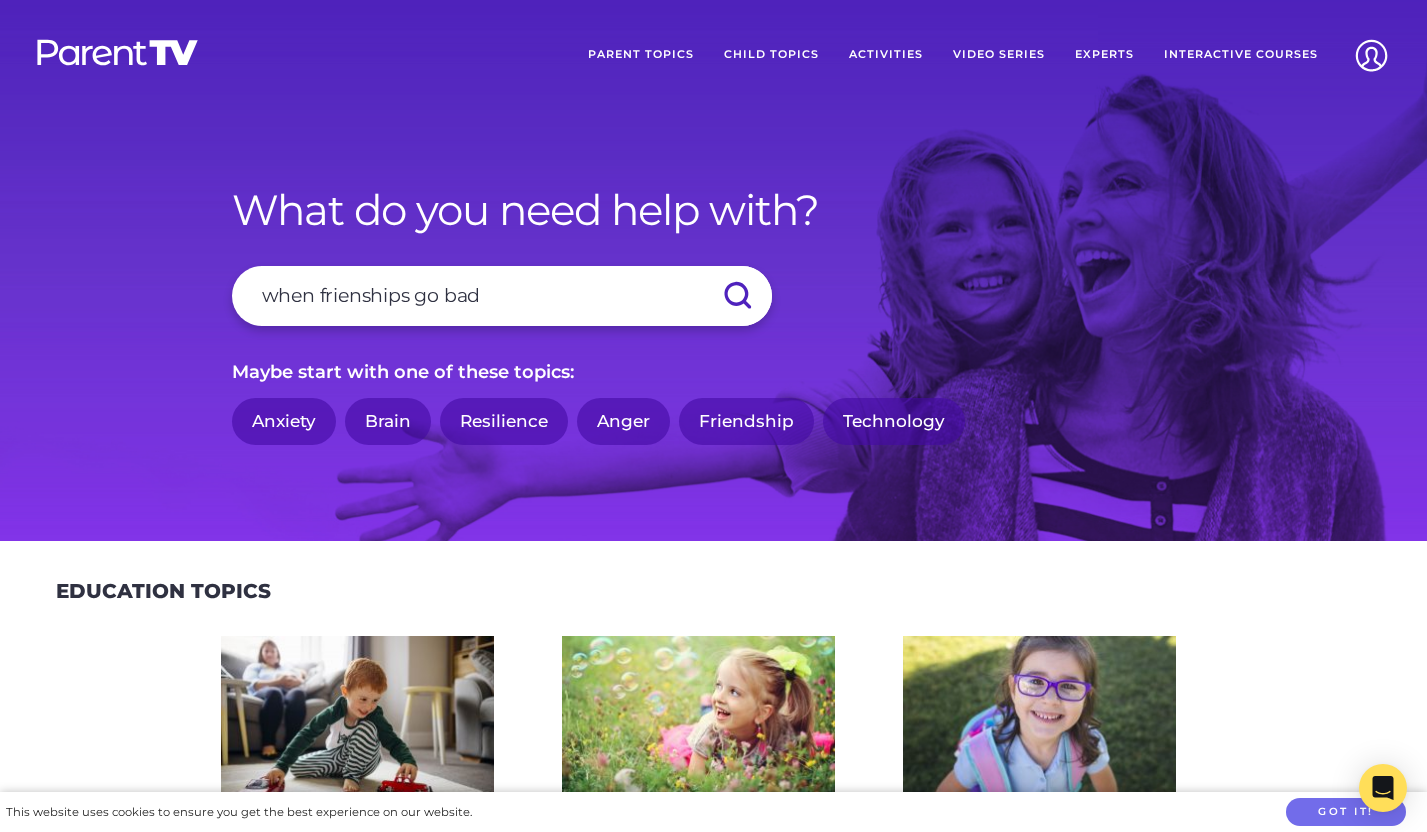 click at bounding box center (737, 296) 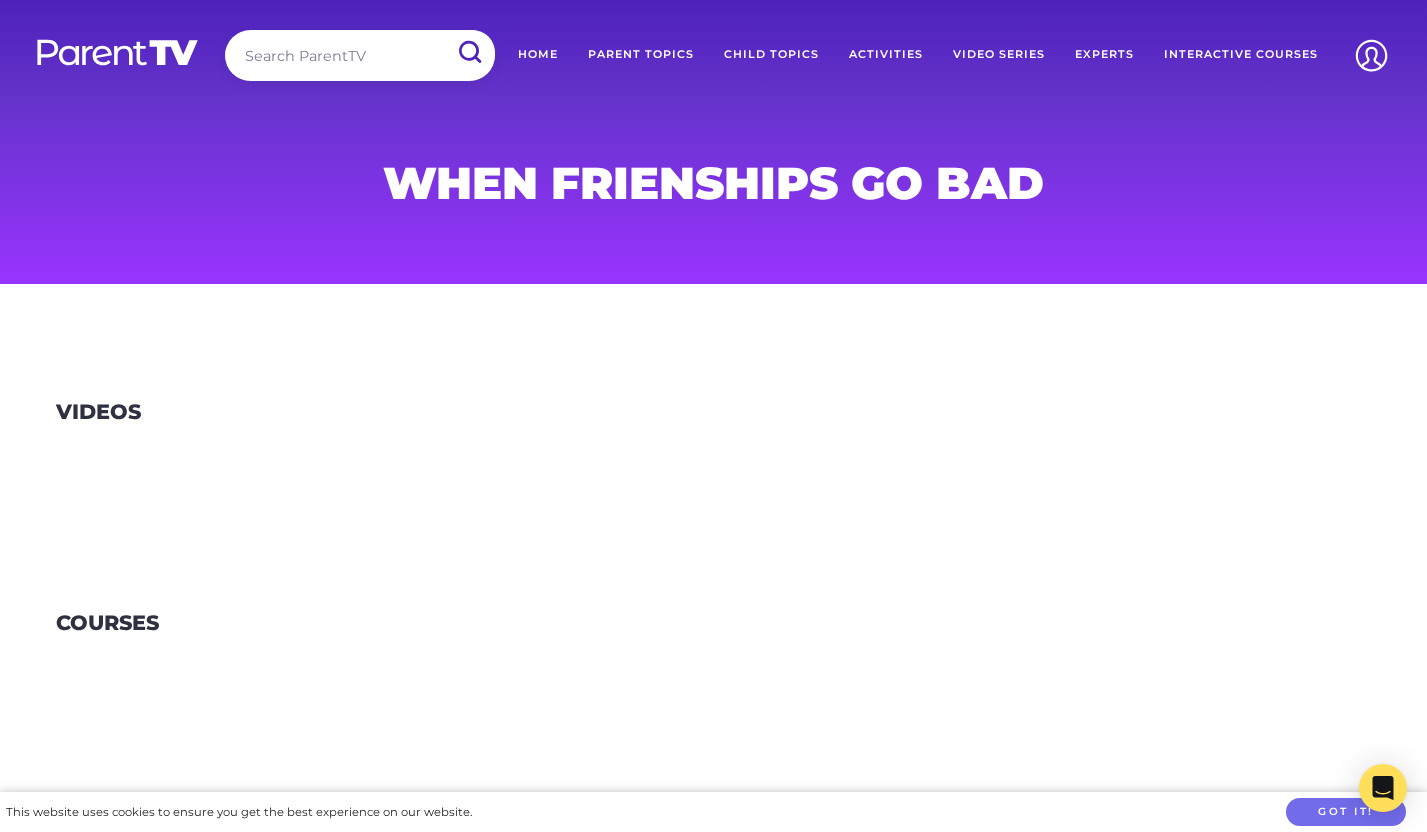 click at bounding box center [360, 55] 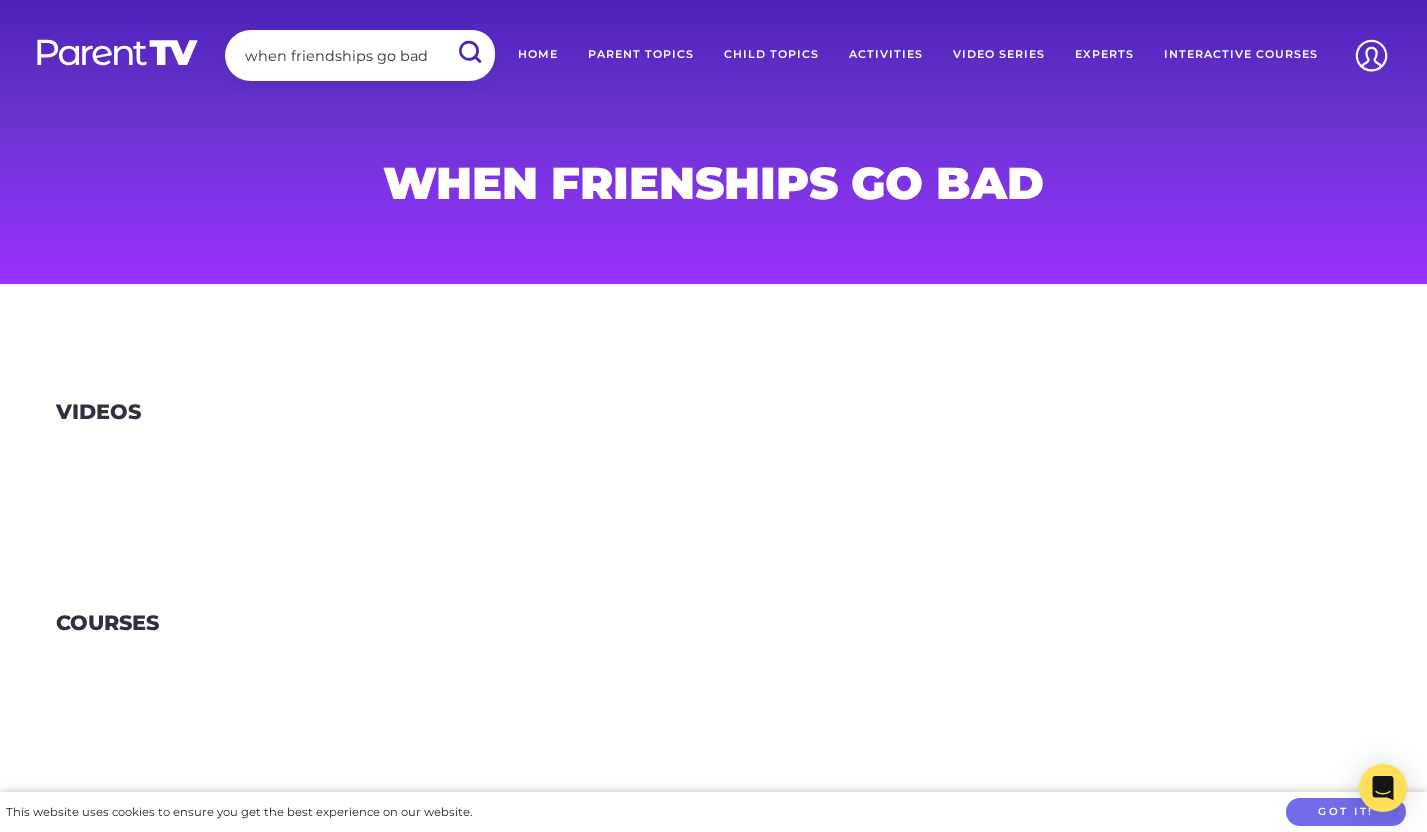 type on "when friendships go bad" 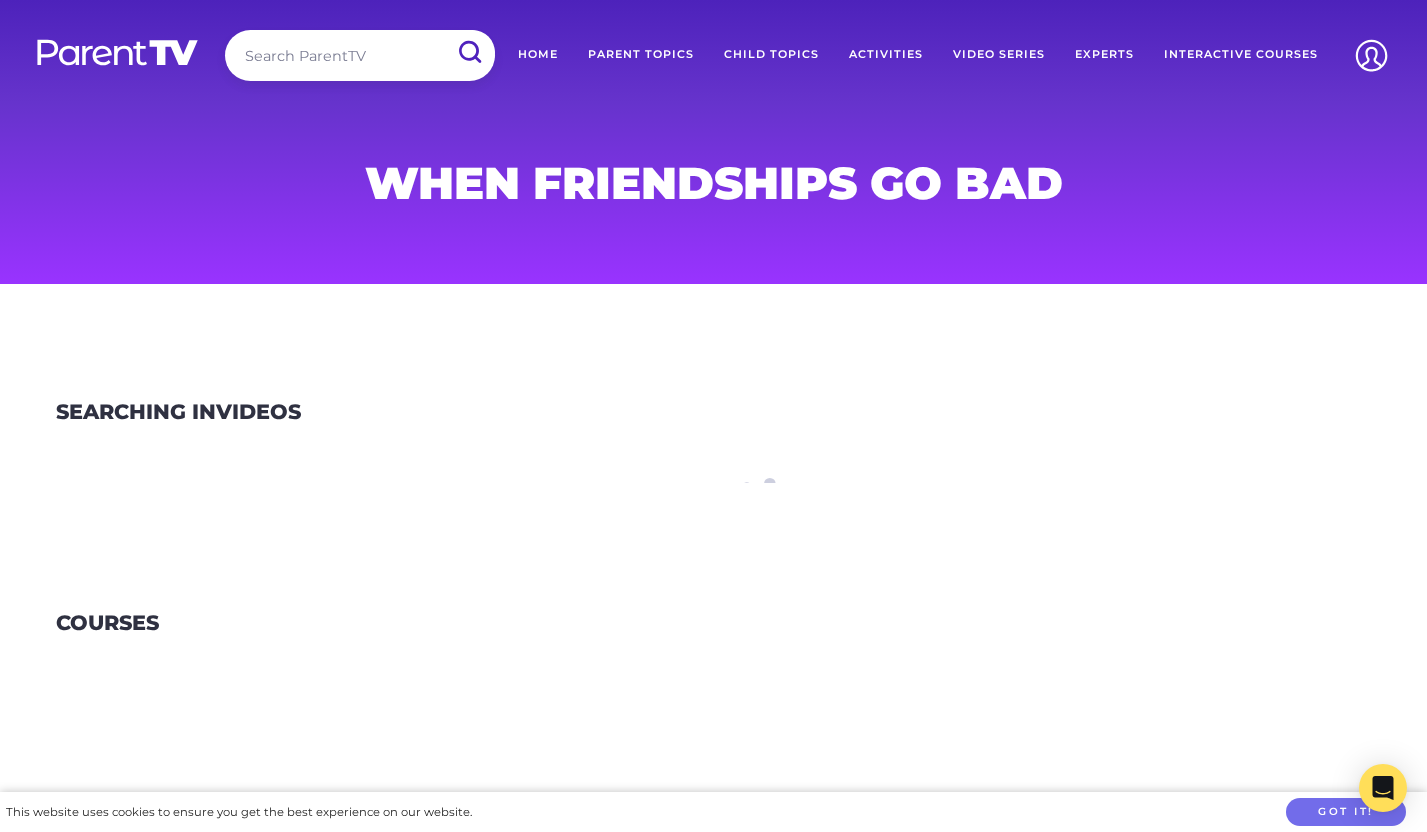 scroll, scrollTop: 0, scrollLeft: 0, axis: both 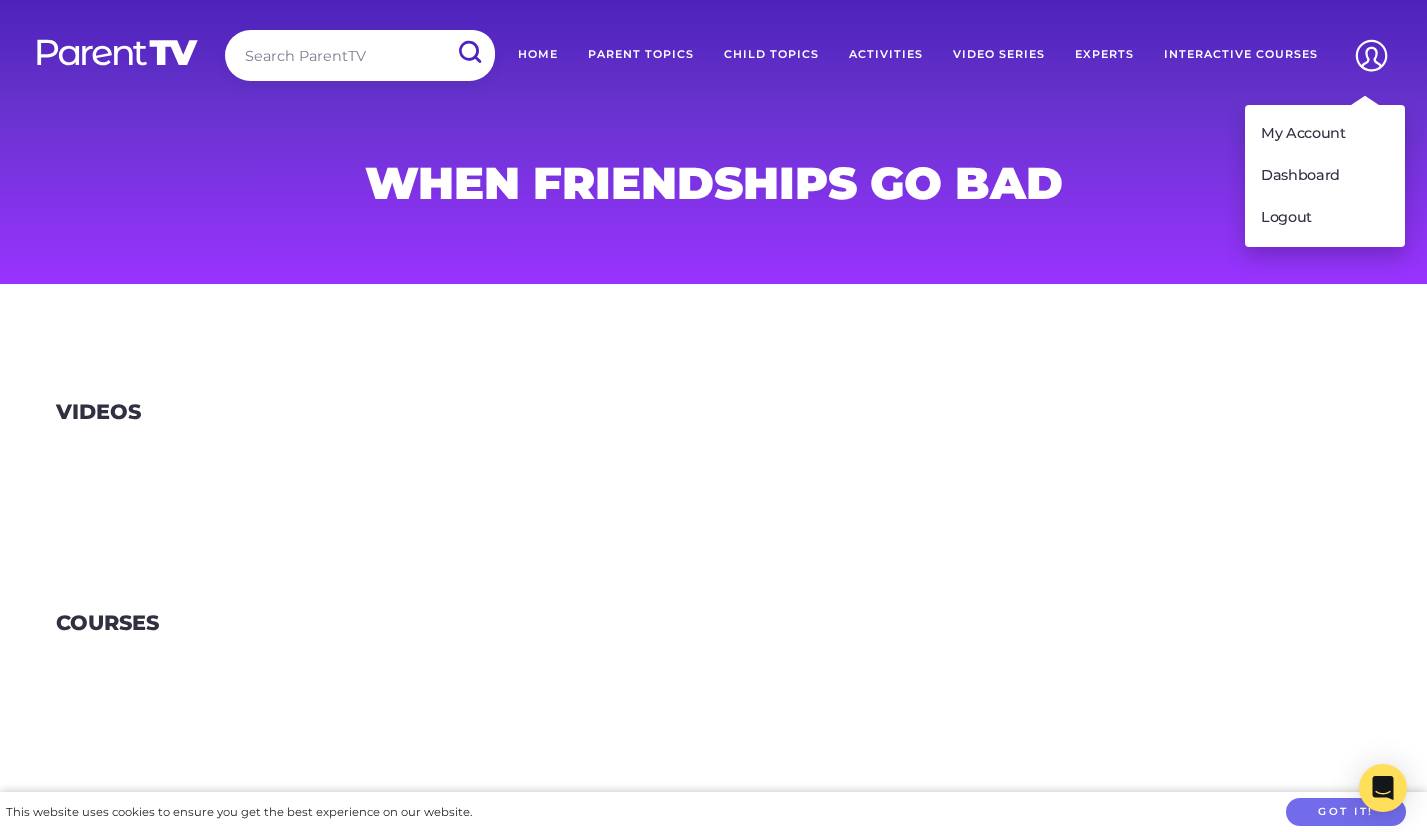 click at bounding box center [1371, 55] 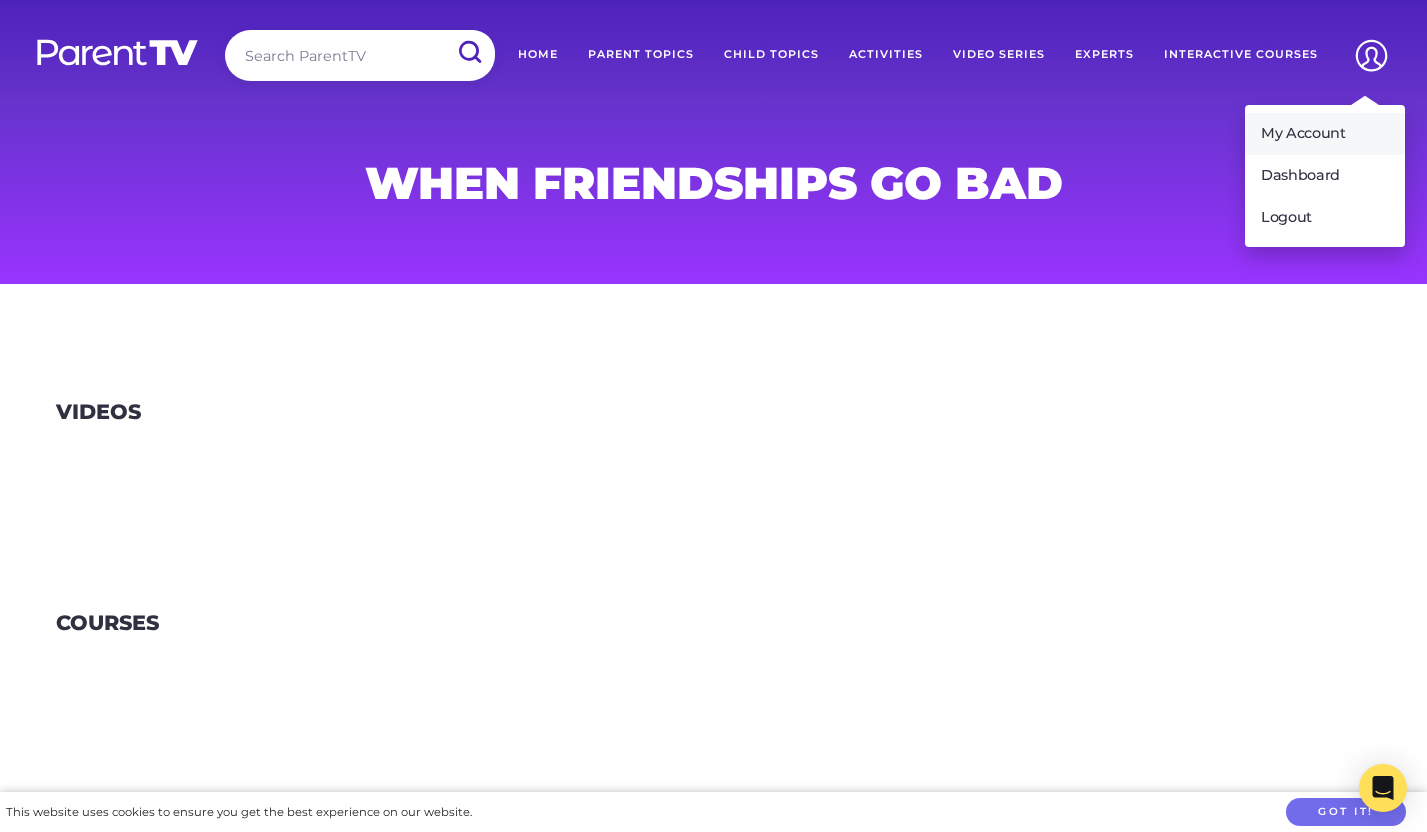 click on "My Account" at bounding box center (1325, 134) 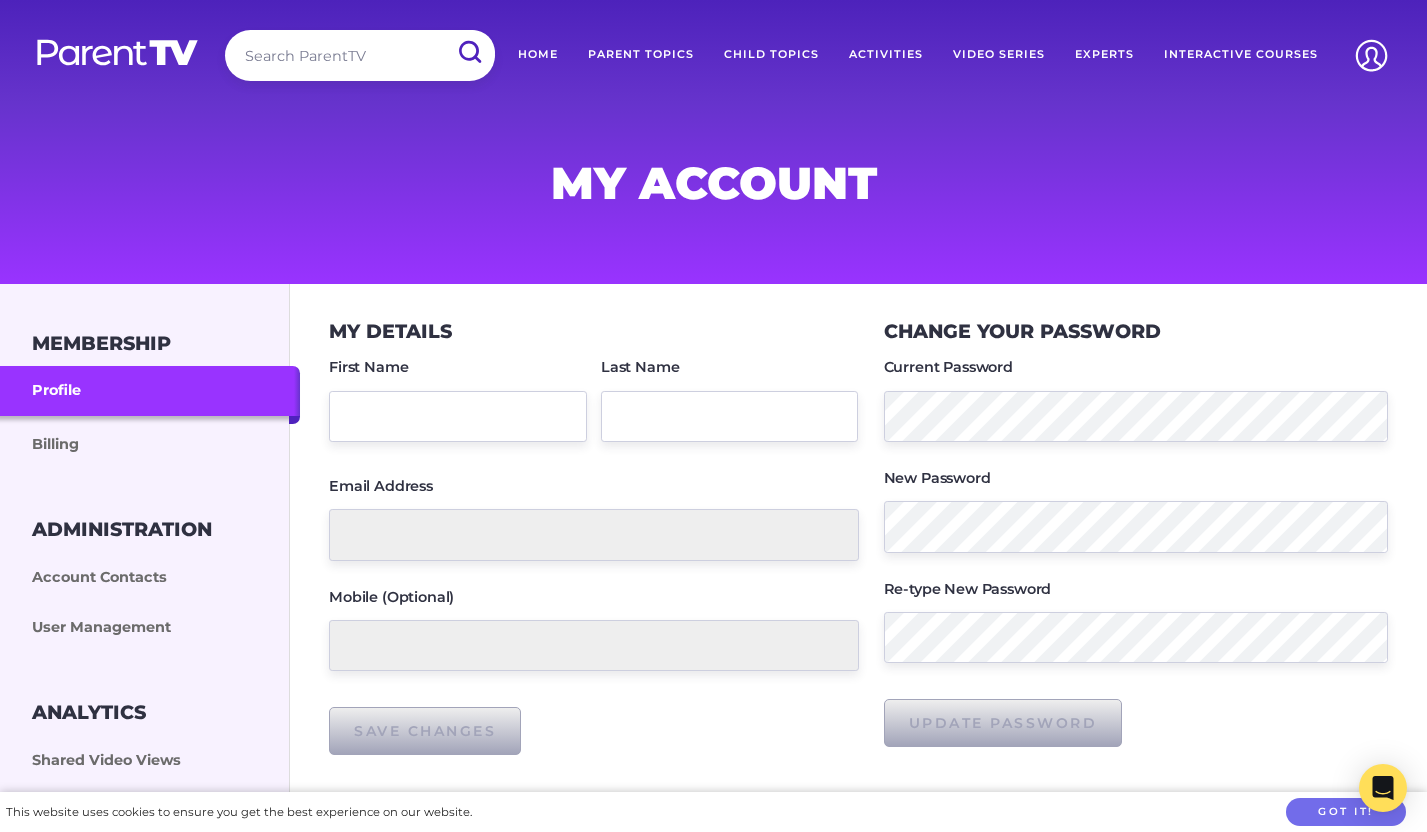 scroll, scrollTop: 0, scrollLeft: 0, axis: both 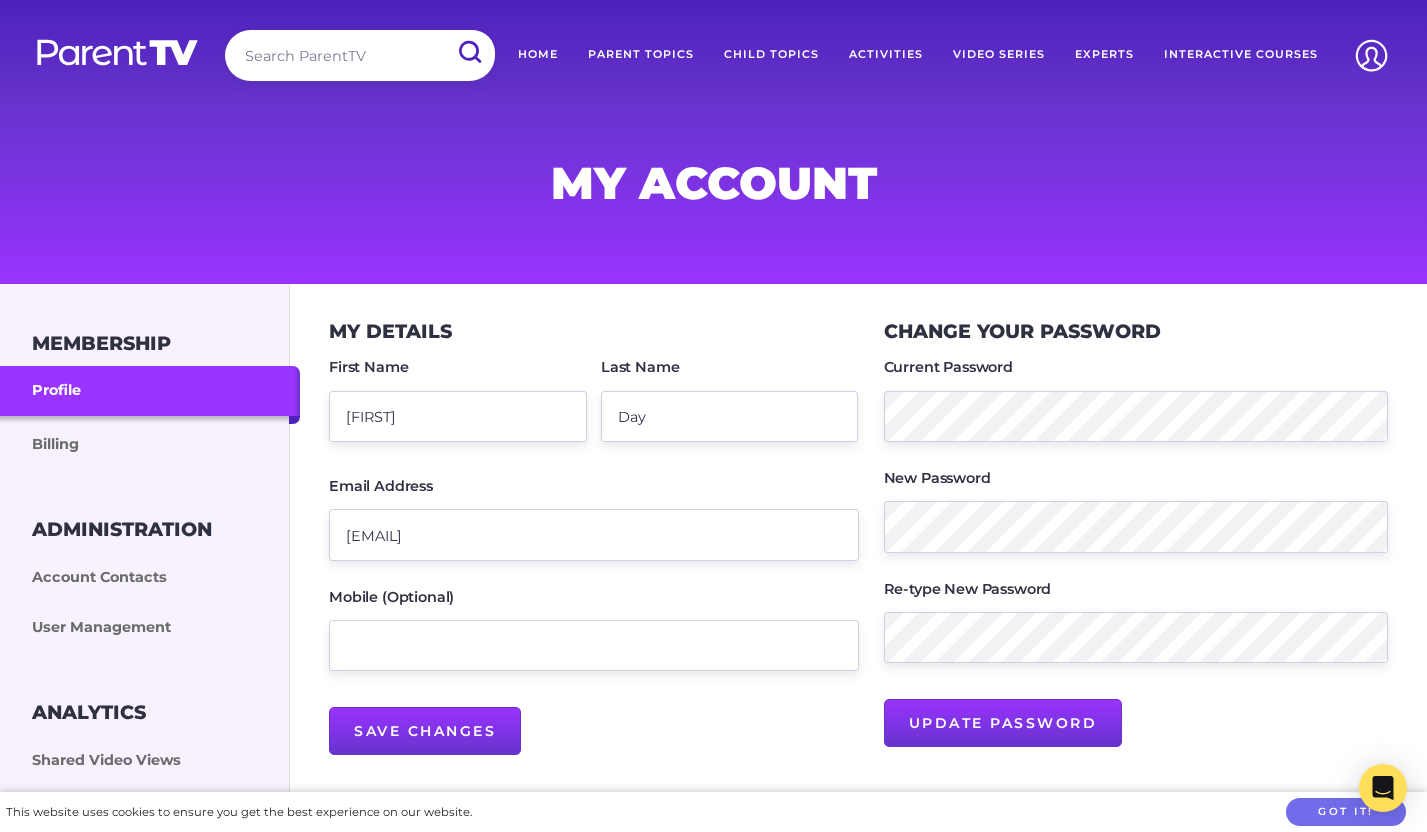 click at bounding box center (360, 55) 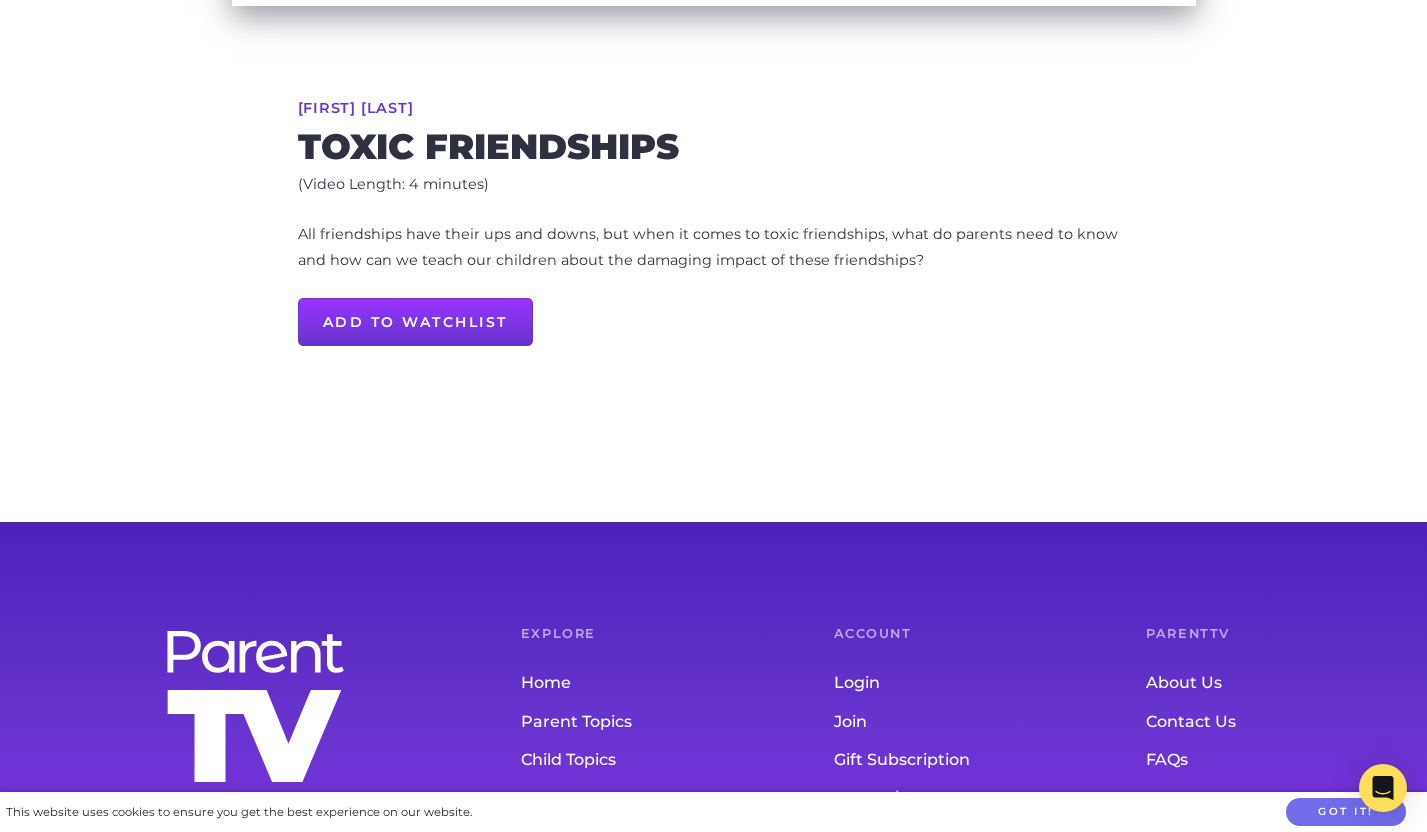 scroll, scrollTop: 931, scrollLeft: 0, axis: vertical 